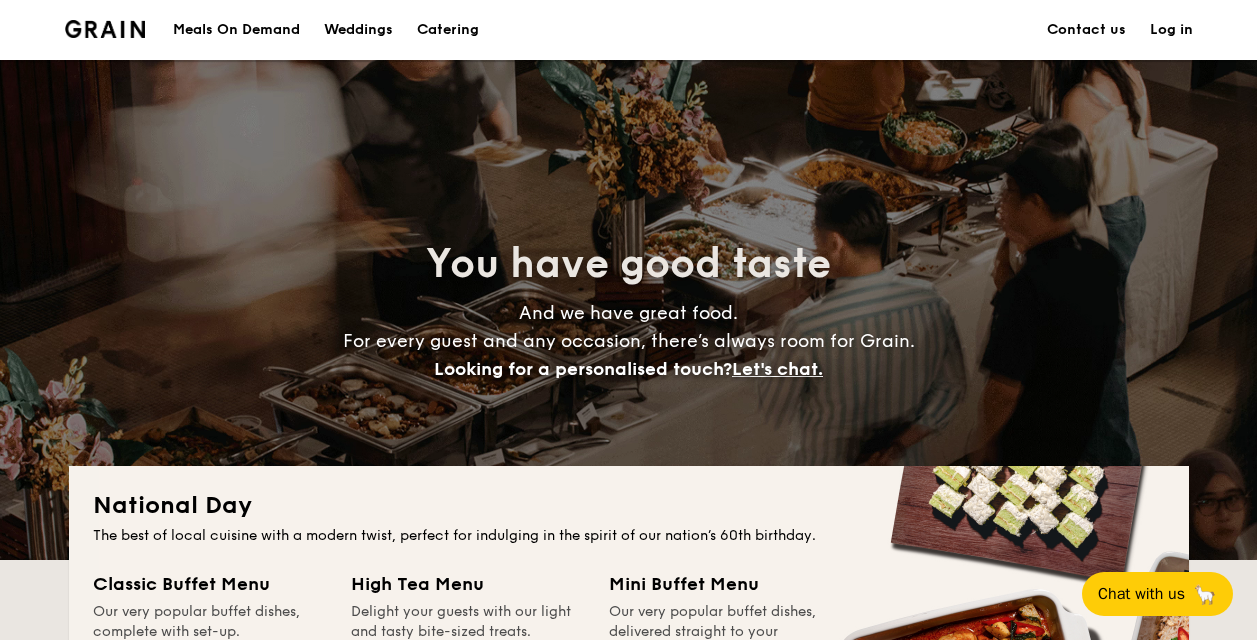 scroll, scrollTop: 500, scrollLeft: 0, axis: vertical 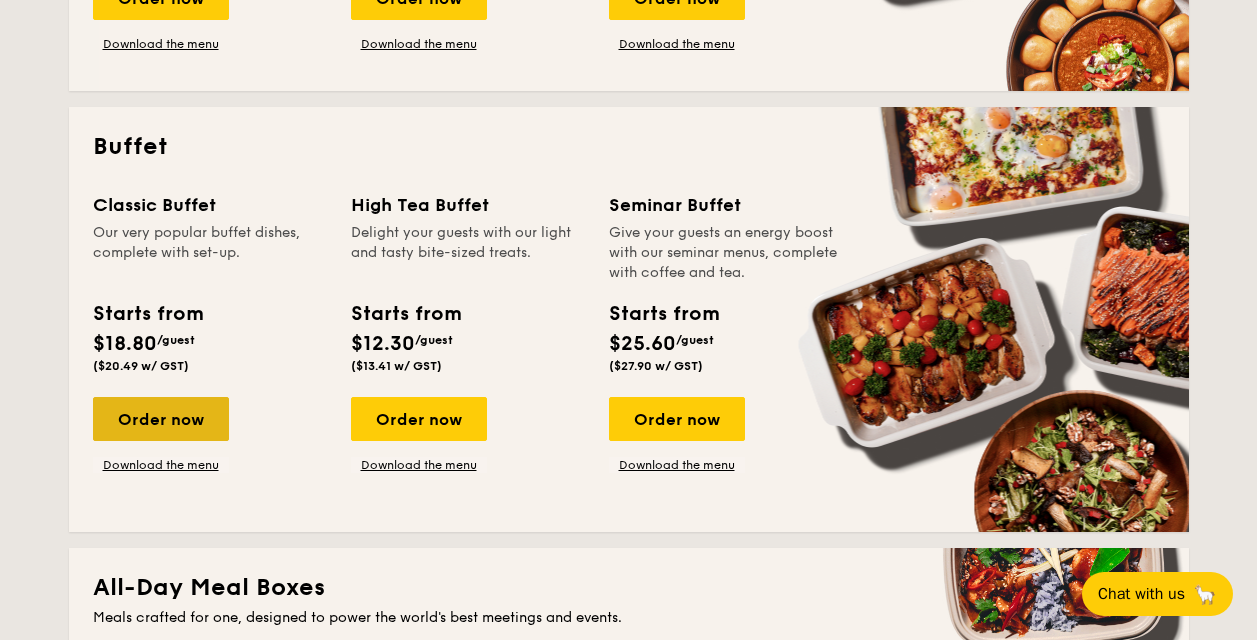 click on "Order now" at bounding box center [161, 419] 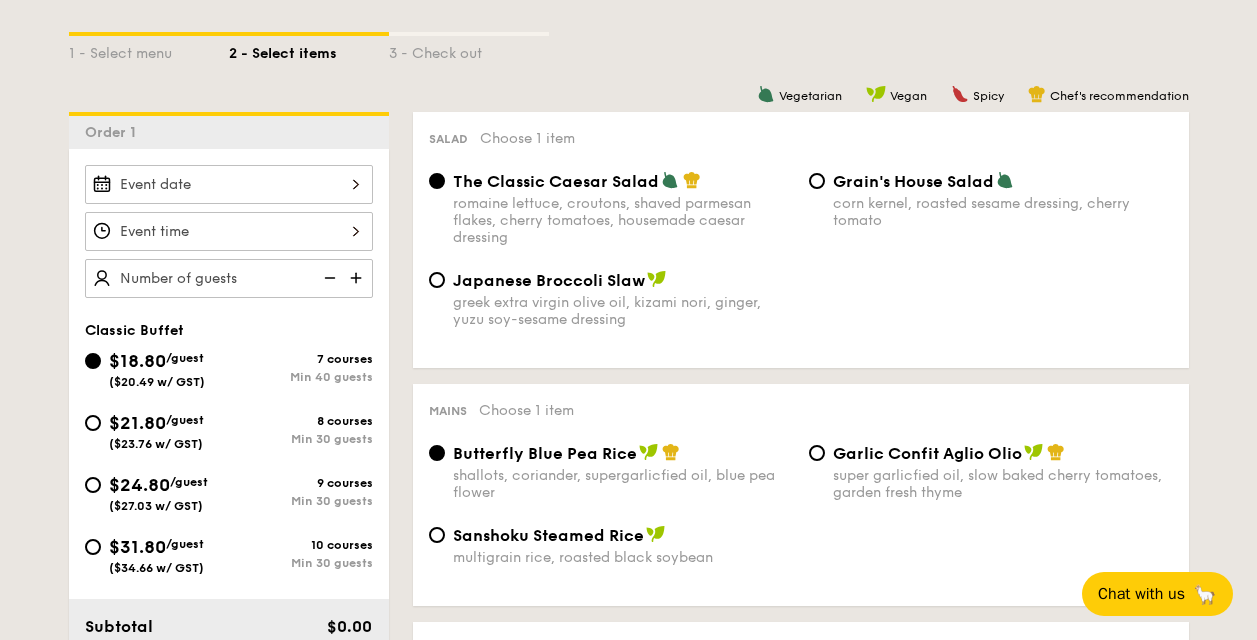 scroll, scrollTop: 498, scrollLeft: 0, axis: vertical 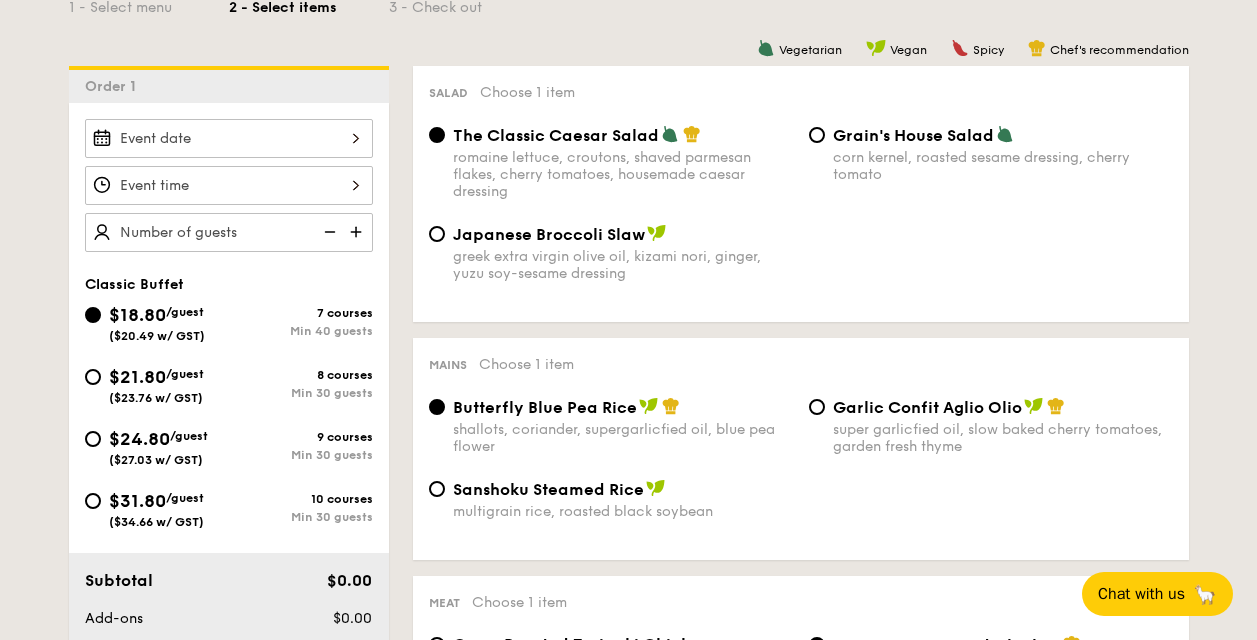 click on "$21.80
/guest
($23.76 w/ GST)" at bounding box center (156, 384) 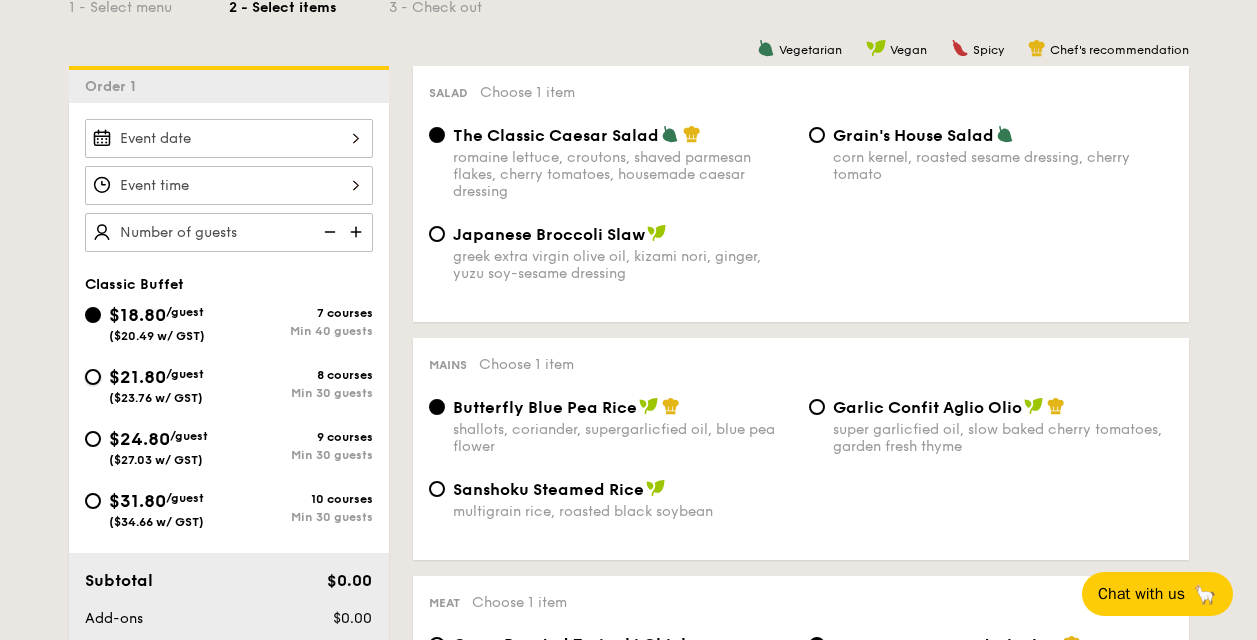 click on "$21.80
/guest
($23.76 w/ GST)
8 courses
Min 30 guests" at bounding box center [93, 377] 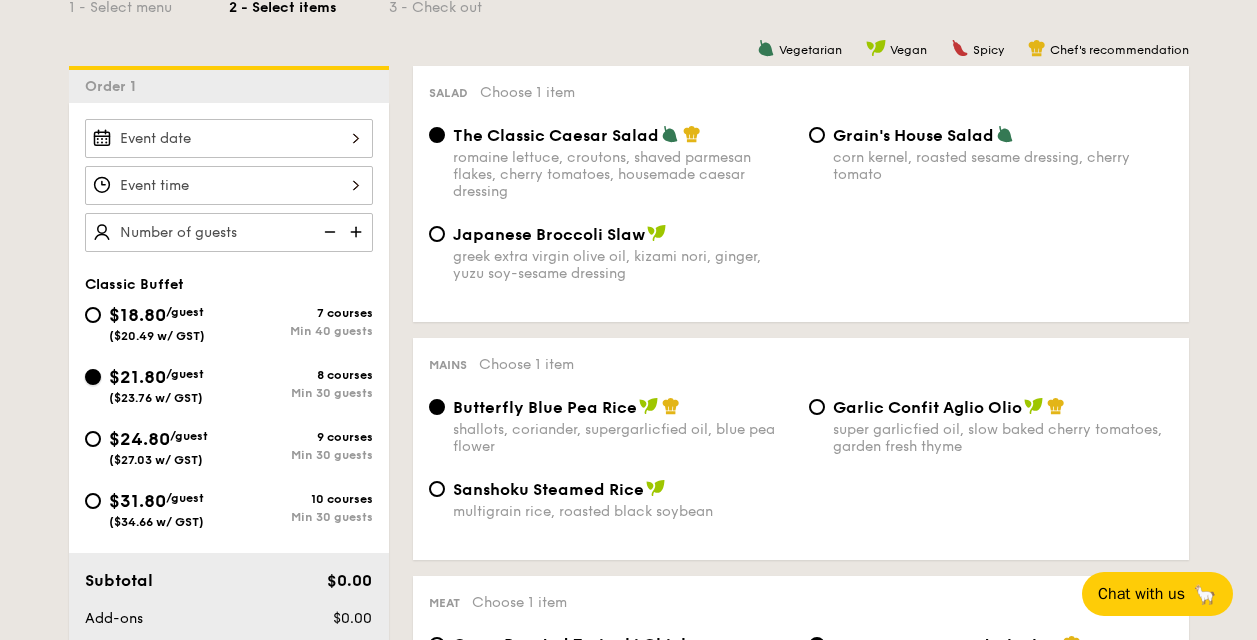 radio on "true" 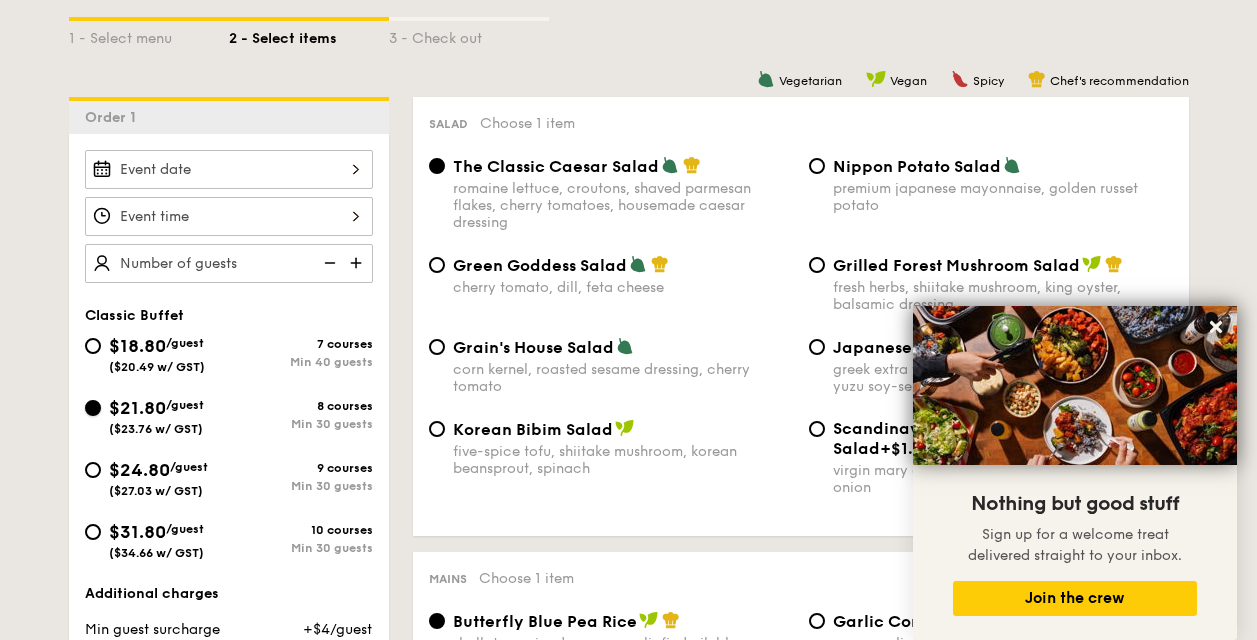 scroll, scrollTop: 397, scrollLeft: 0, axis: vertical 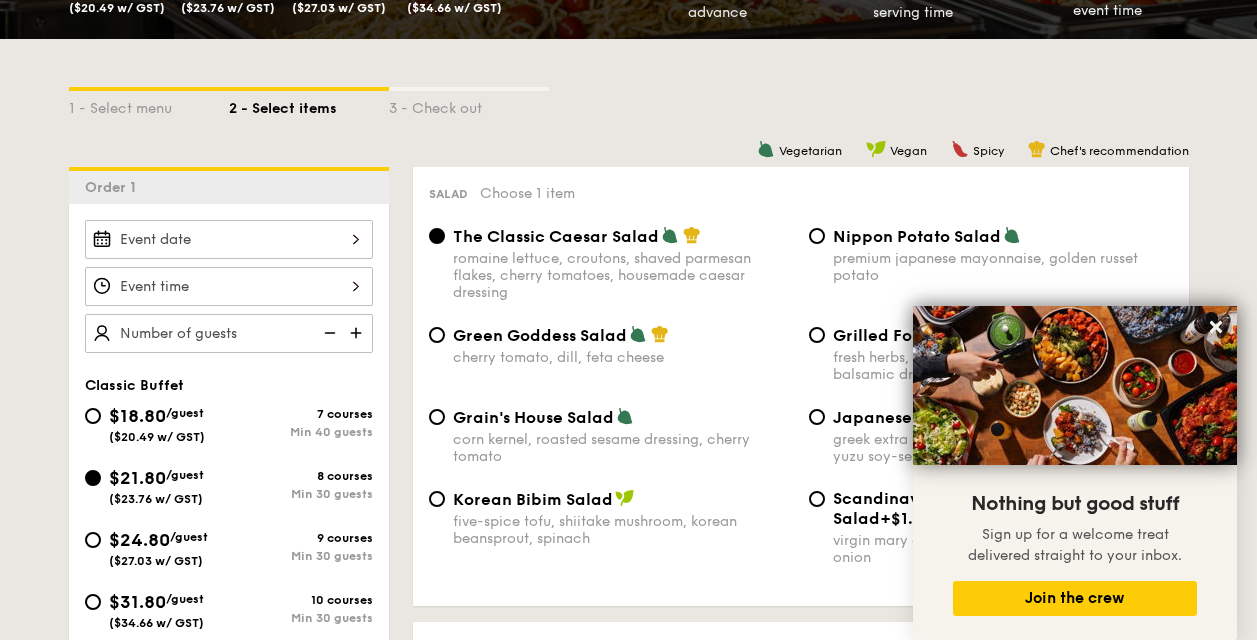 click at bounding box center (358, 333) 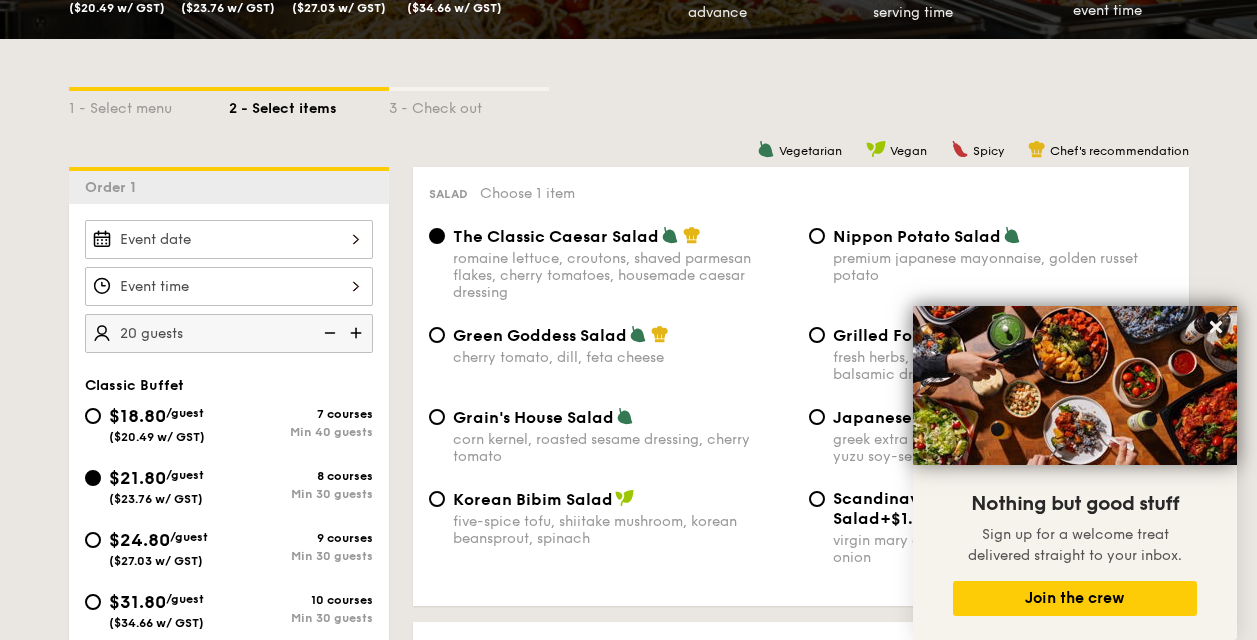 click at bounding box center [358, 333] 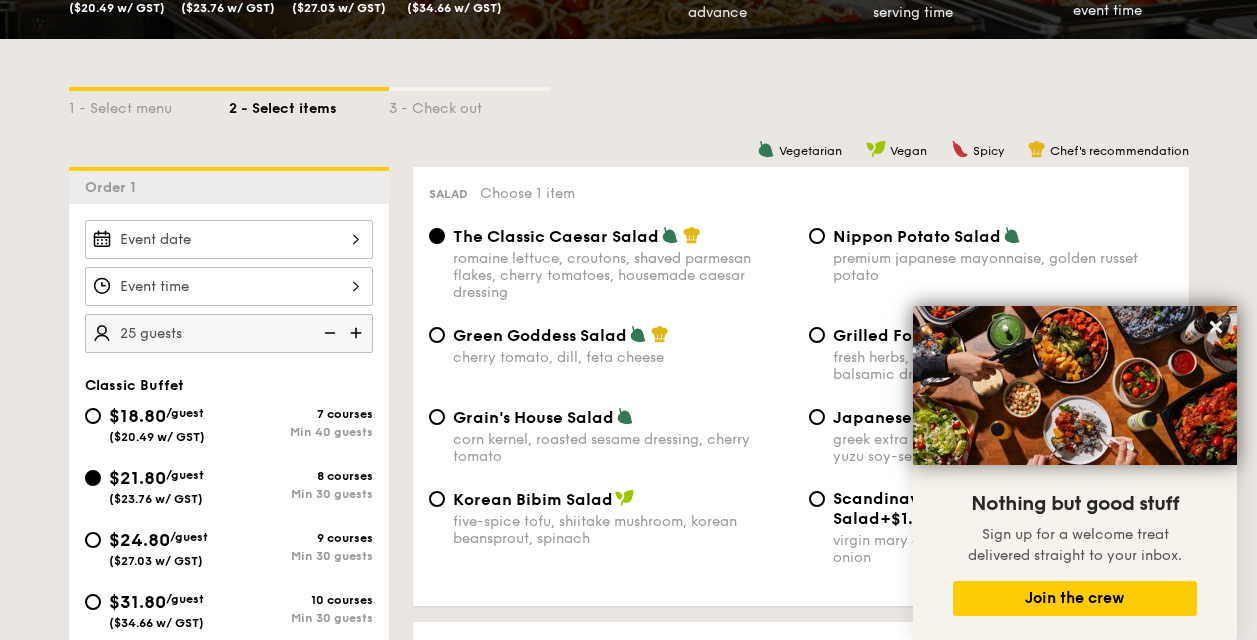 click at bounding box center (358, 333) 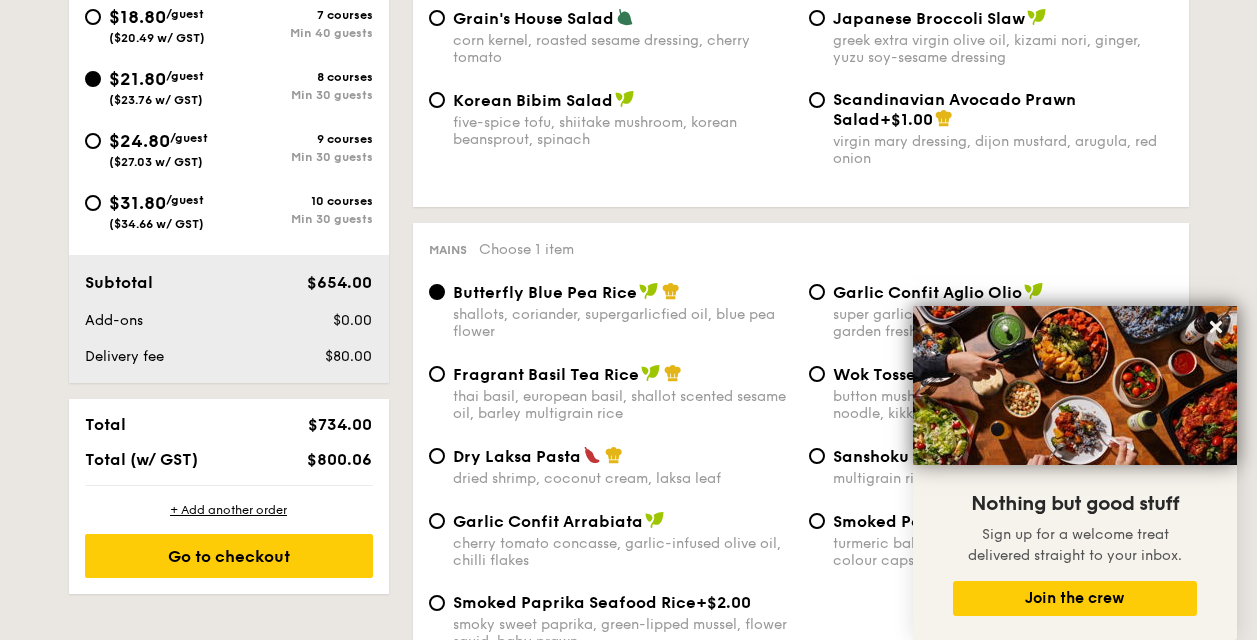 scroll, scrollTop: 596, scrollLeft: 0, axis: vertical 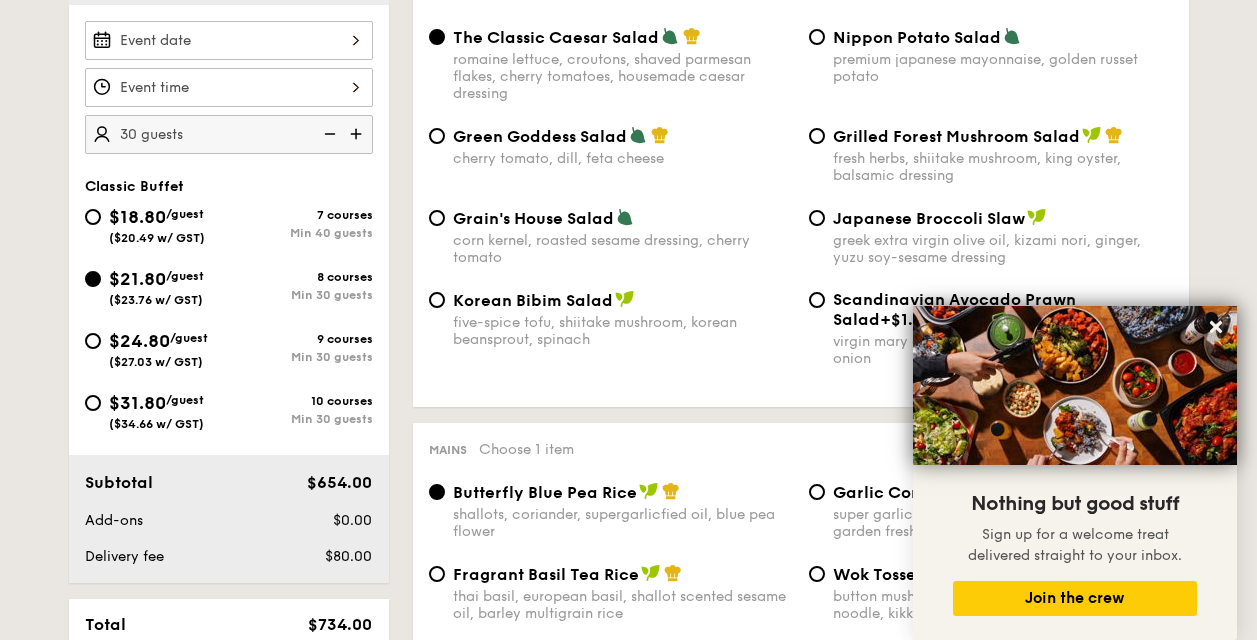 click on "/guest" at bounding box center [185, 400] 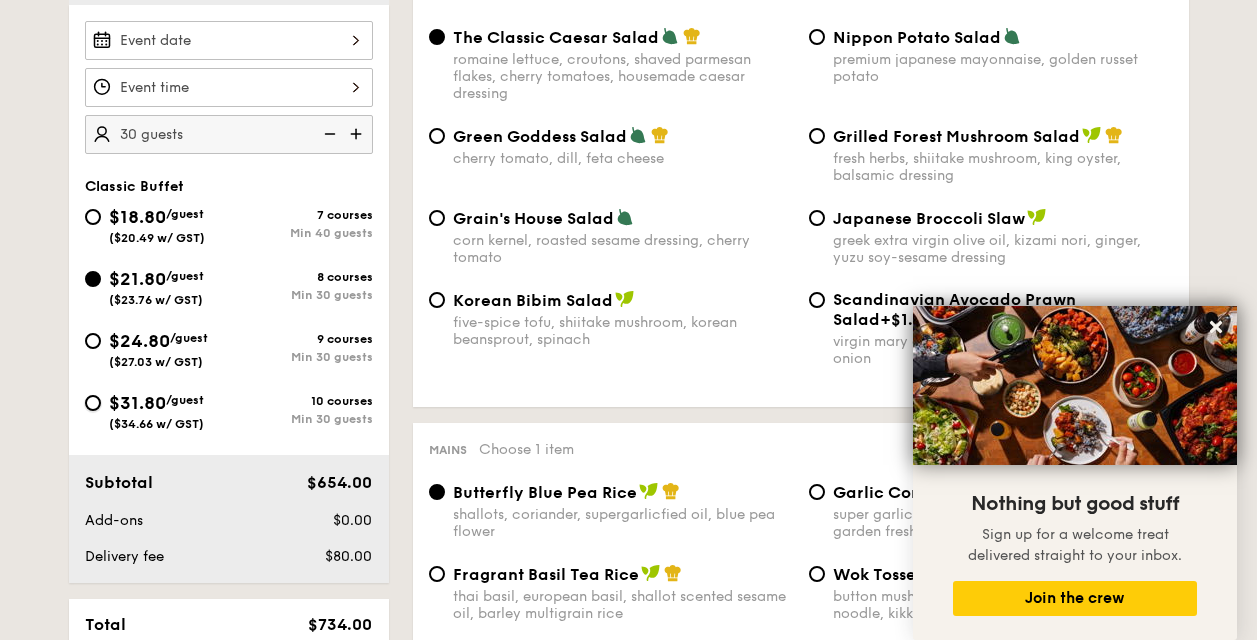 click on "$31.80
/guest
($34.66 w/ GST)
10 courses
Min 30 guests" at bounding box center (93, 403) 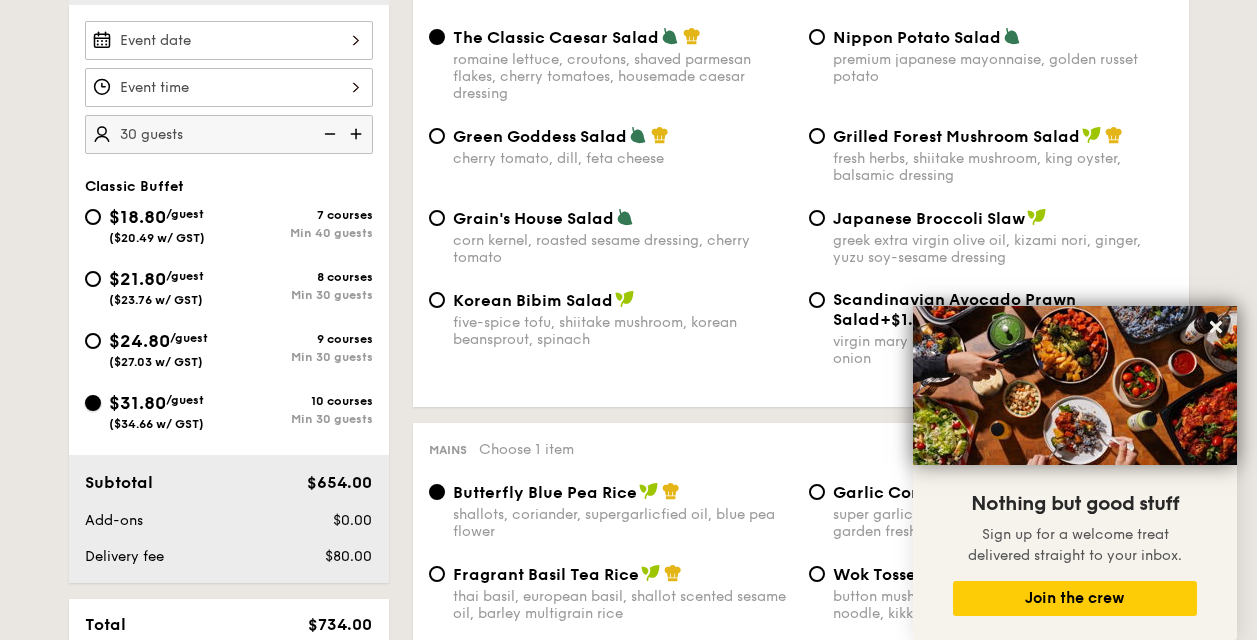 radio on "true" 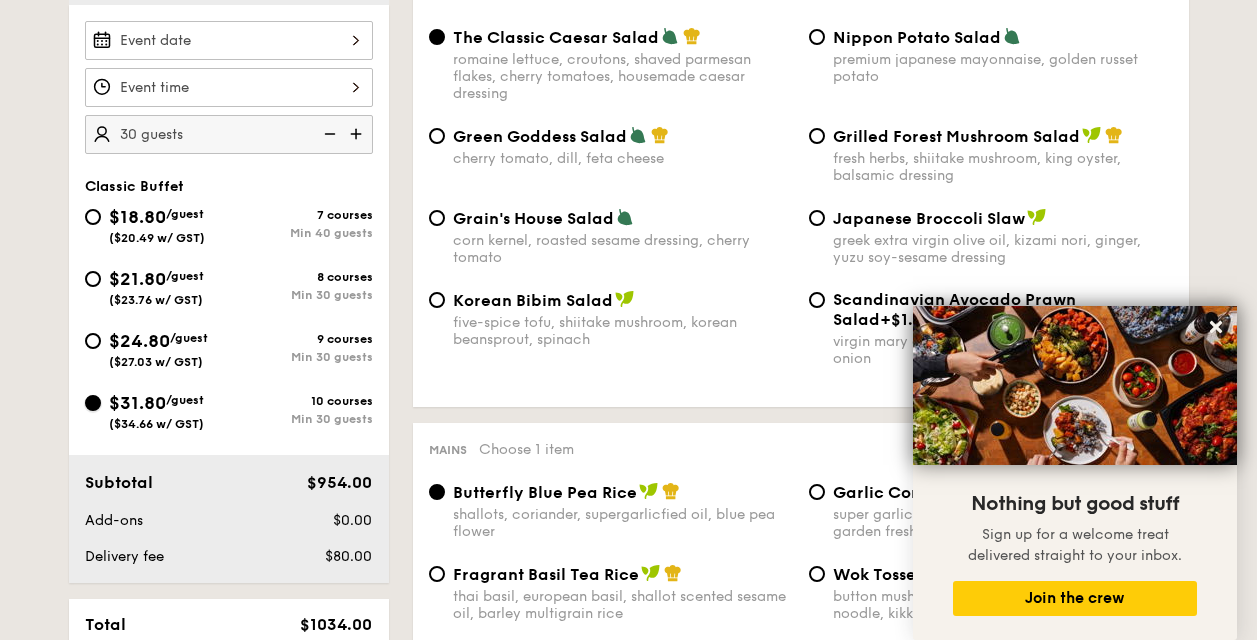 click on "$31.80
/guest
($34.66 w/ GST)
10 courses
Min 30 guests" at bounding box center (93, 403) 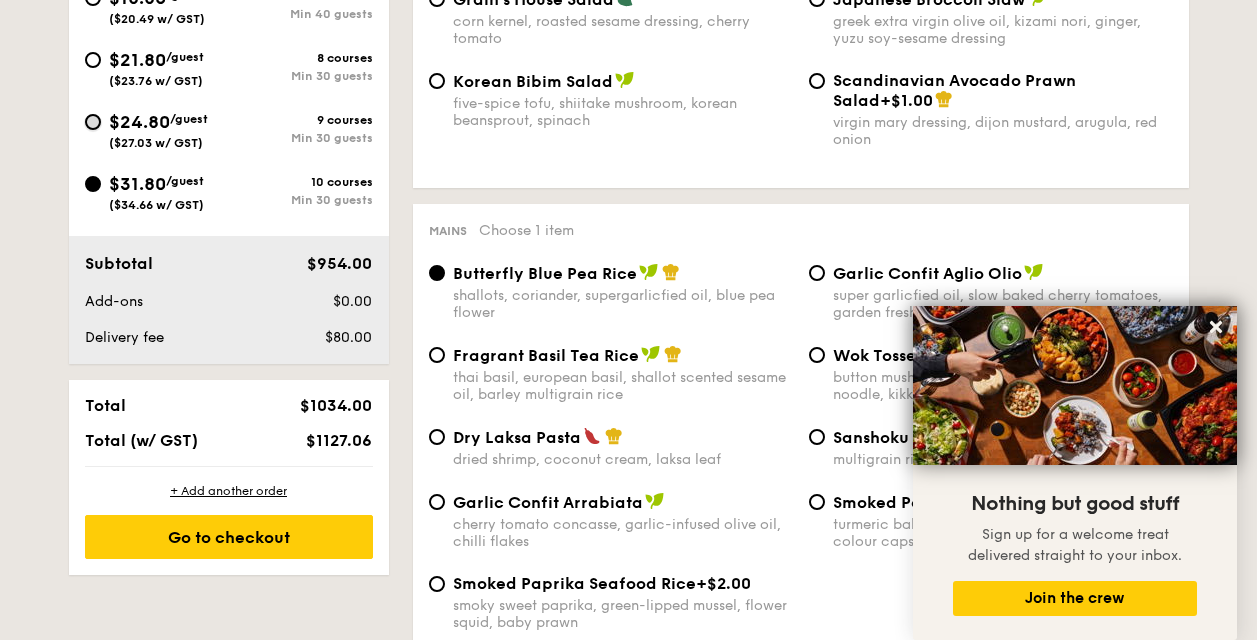 click on "$24.80
/guest
($27.03 w/ GST)
9 courses
Min 30 guests" at bounding box center [93, 122] 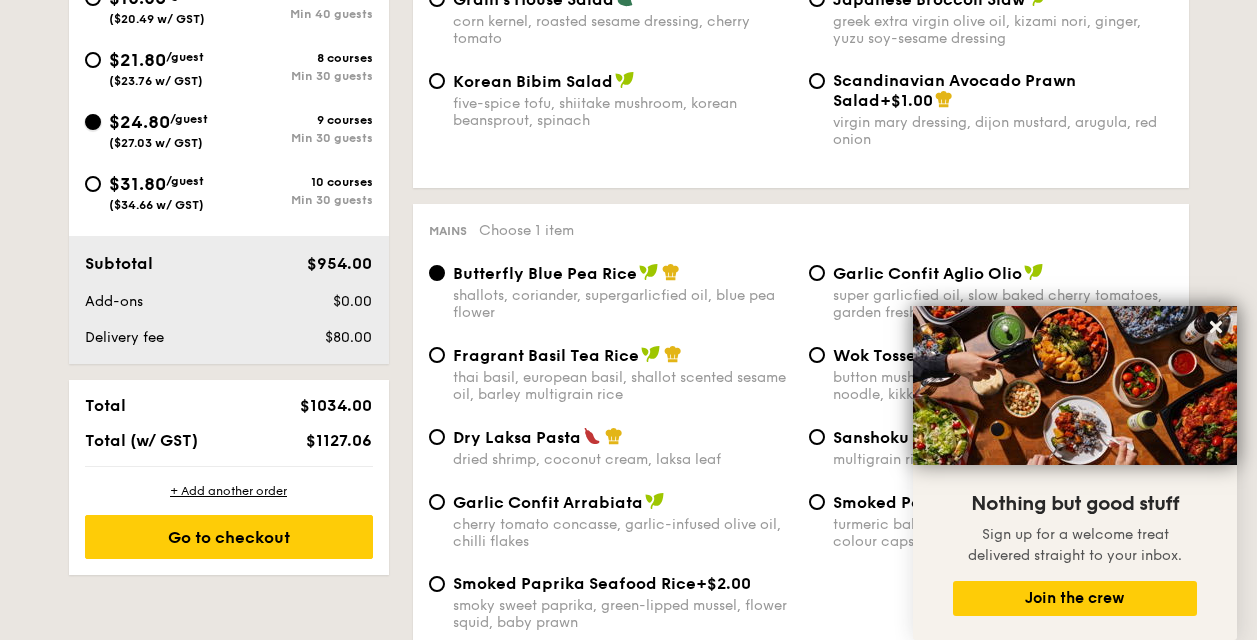 radio on "true" 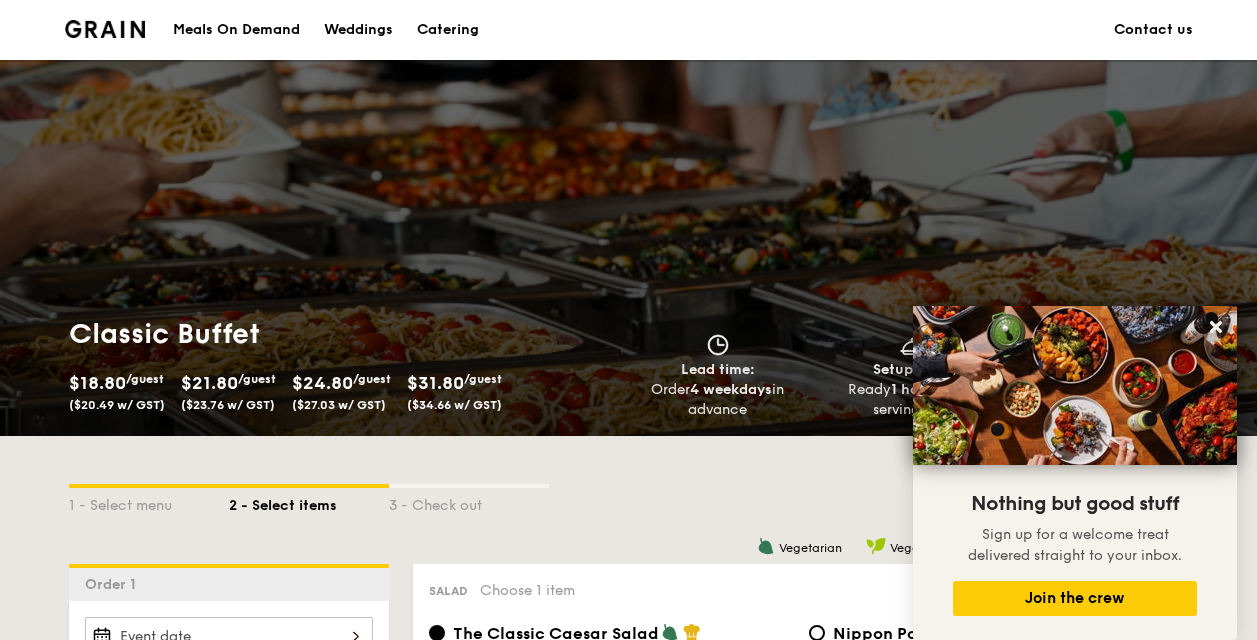 scroll, scrollTop: 497, scrollLeft: 0, axis: vertical 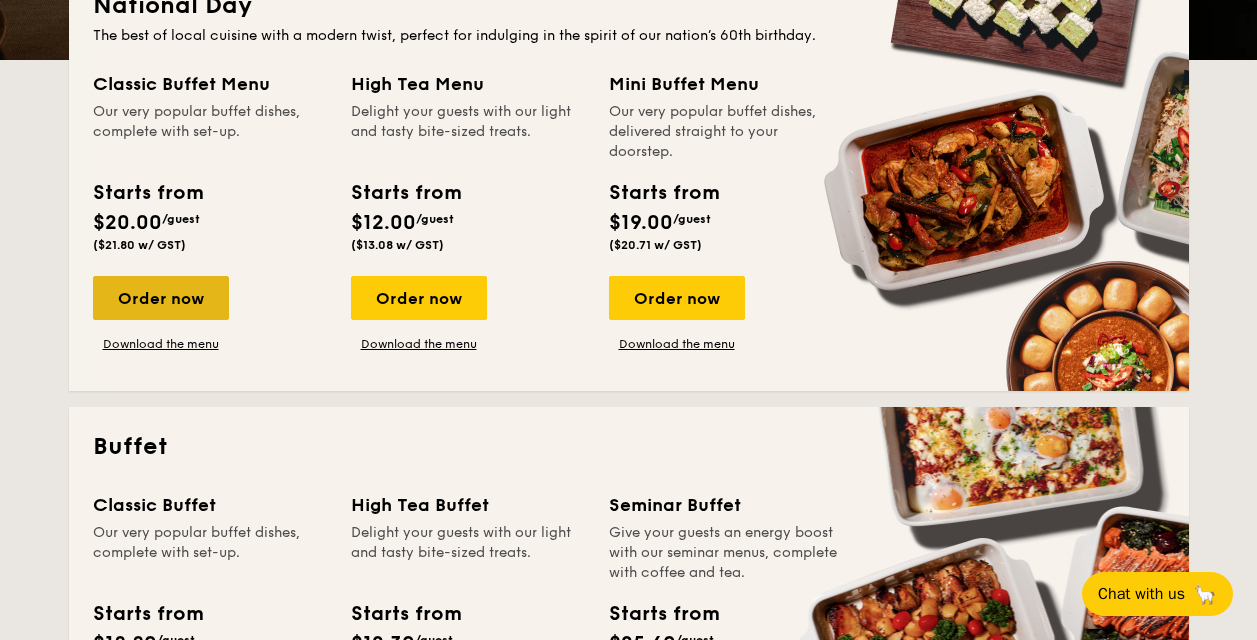 click on "Order now" at bounding box center [161, 298] 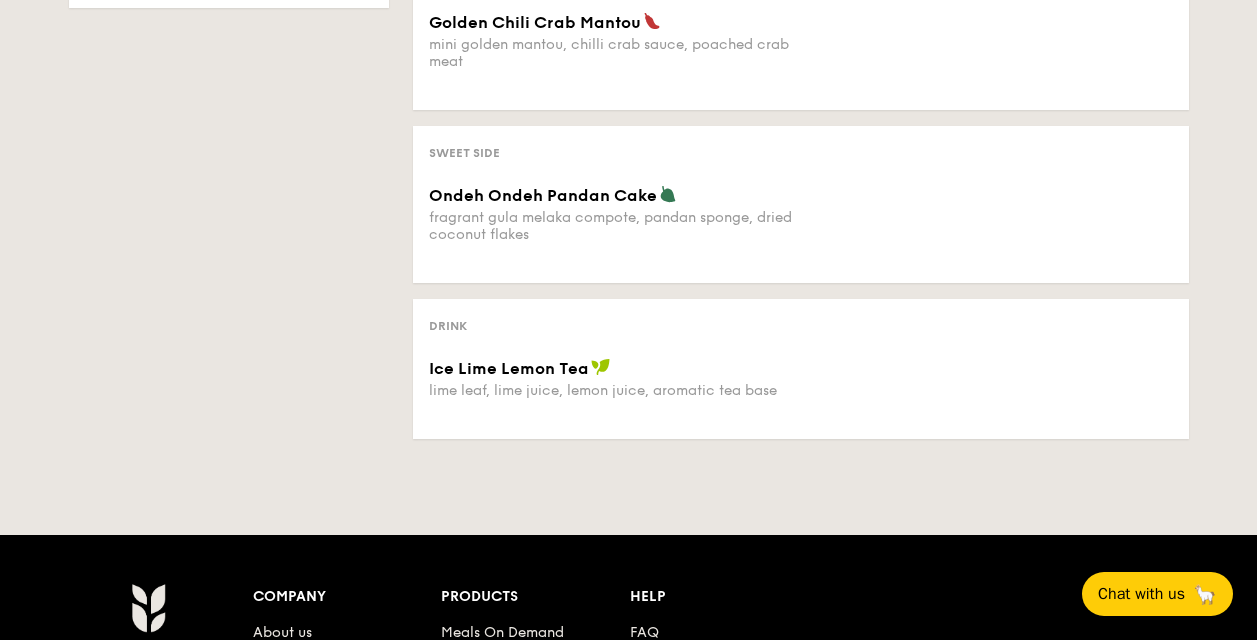 scroll, scrollTop: 1197, scrollLeft: 0, axis: vertical 